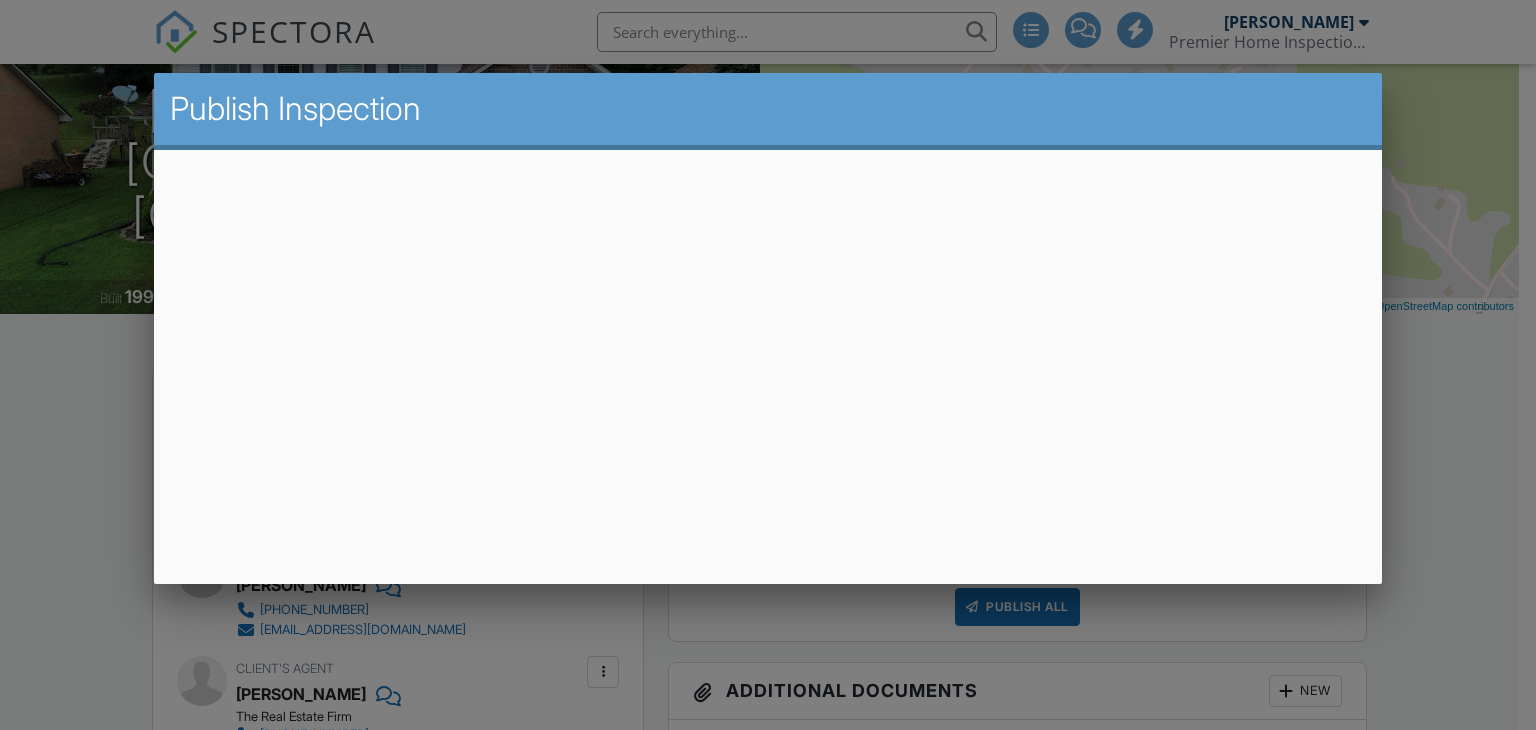 scroll, scrollTop: 220, scrollLeft: 0, axis: vertical 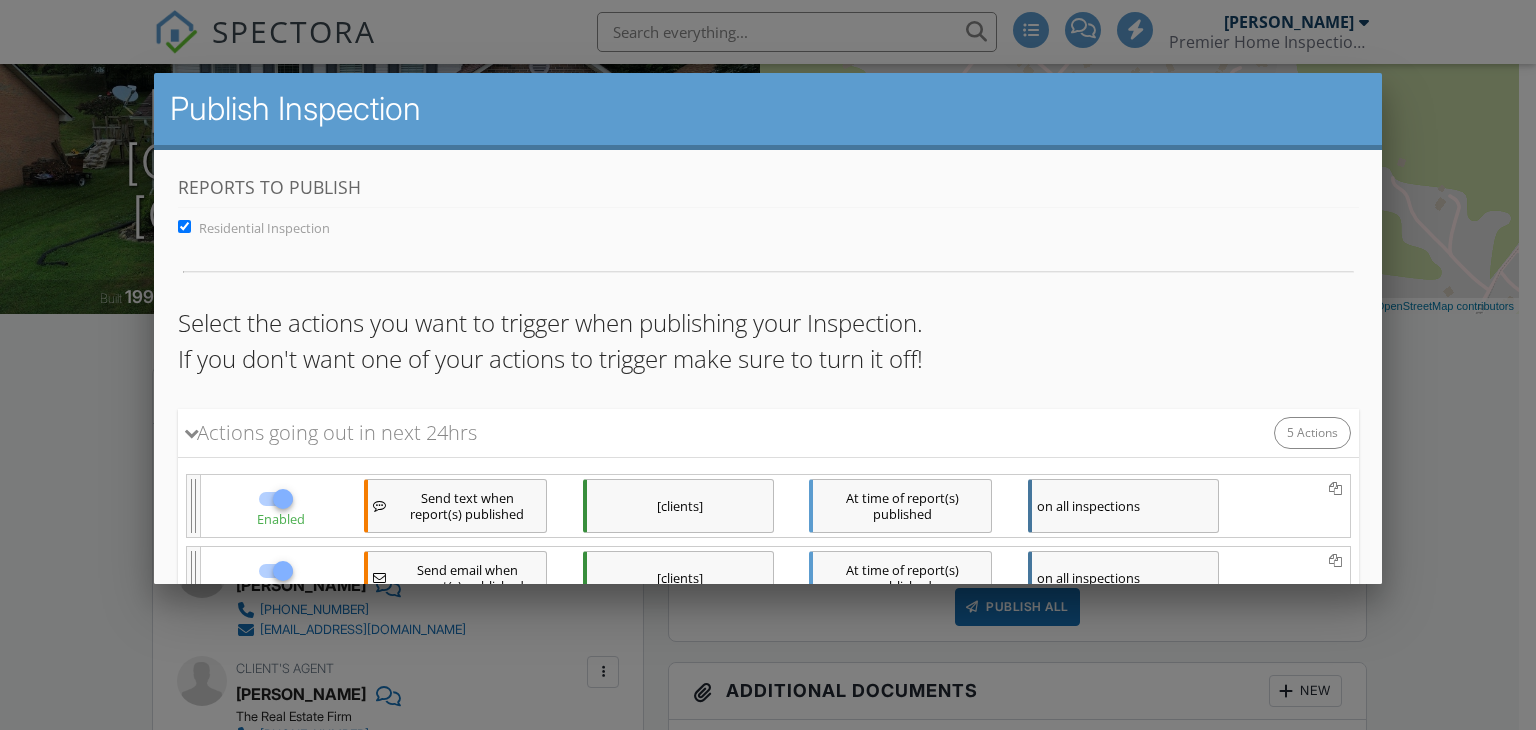 click on "Save & Publish" at bounding box center (767, 941) 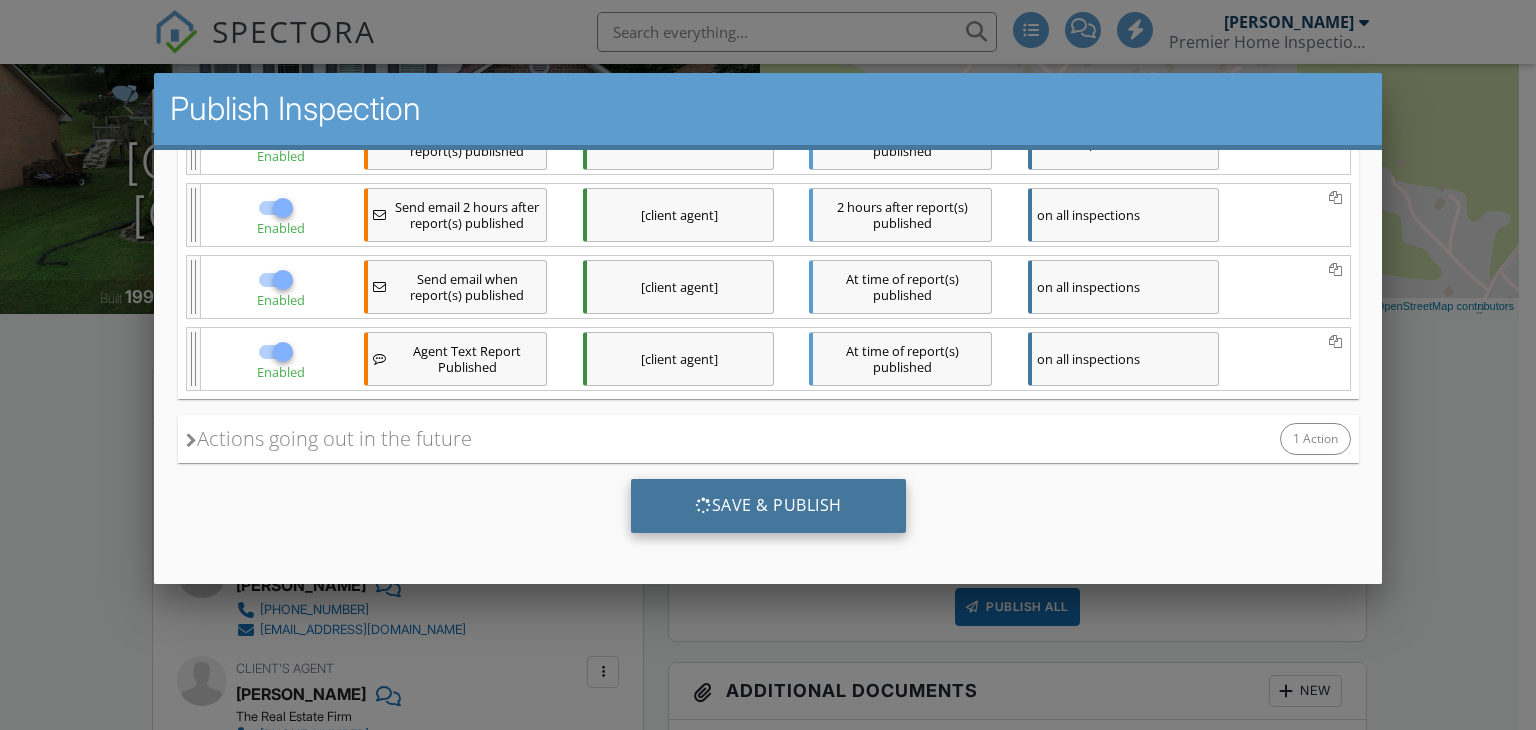 scroll, scrollTop: 0, scrollLeft: 0, axis: both 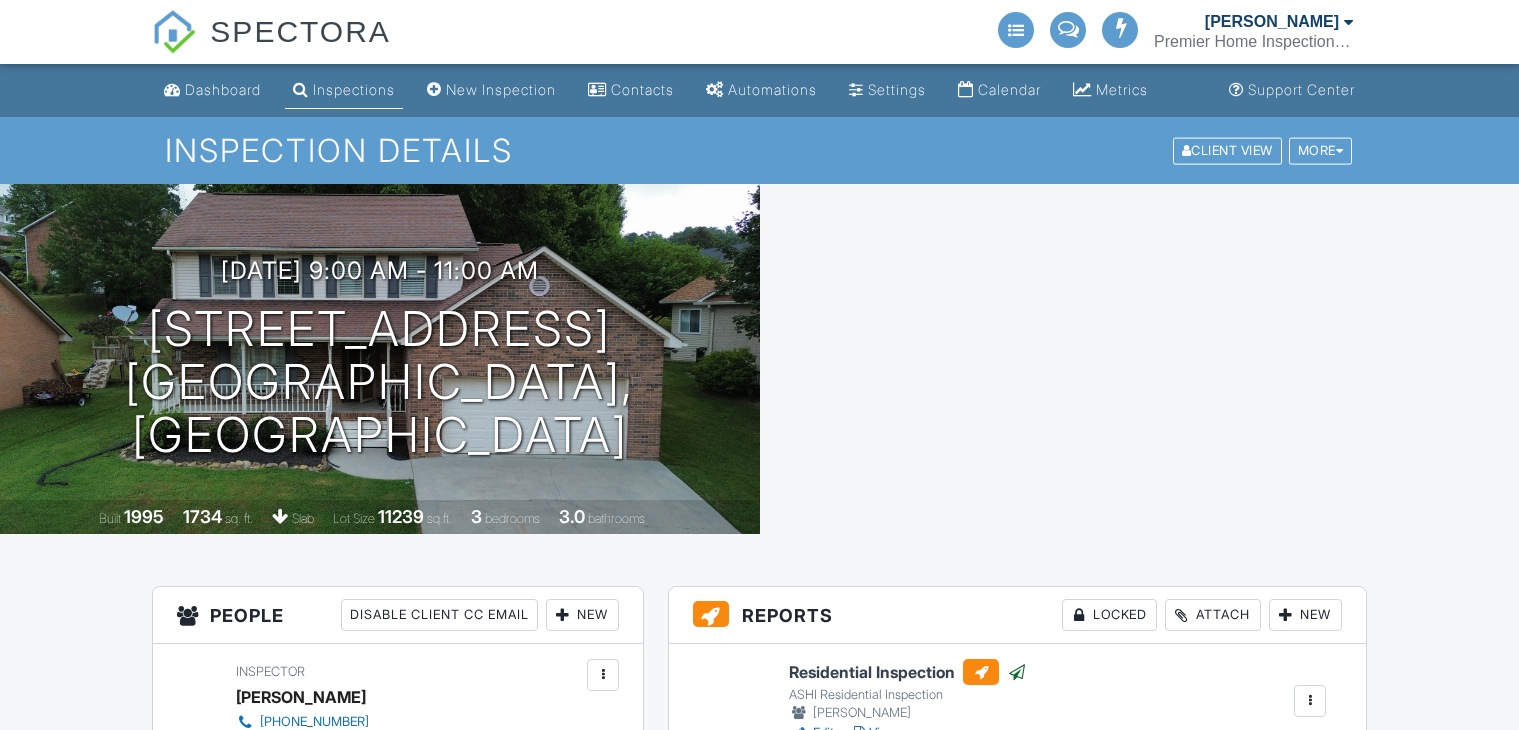 click on "Locked" at bounding box center (1109, 615) 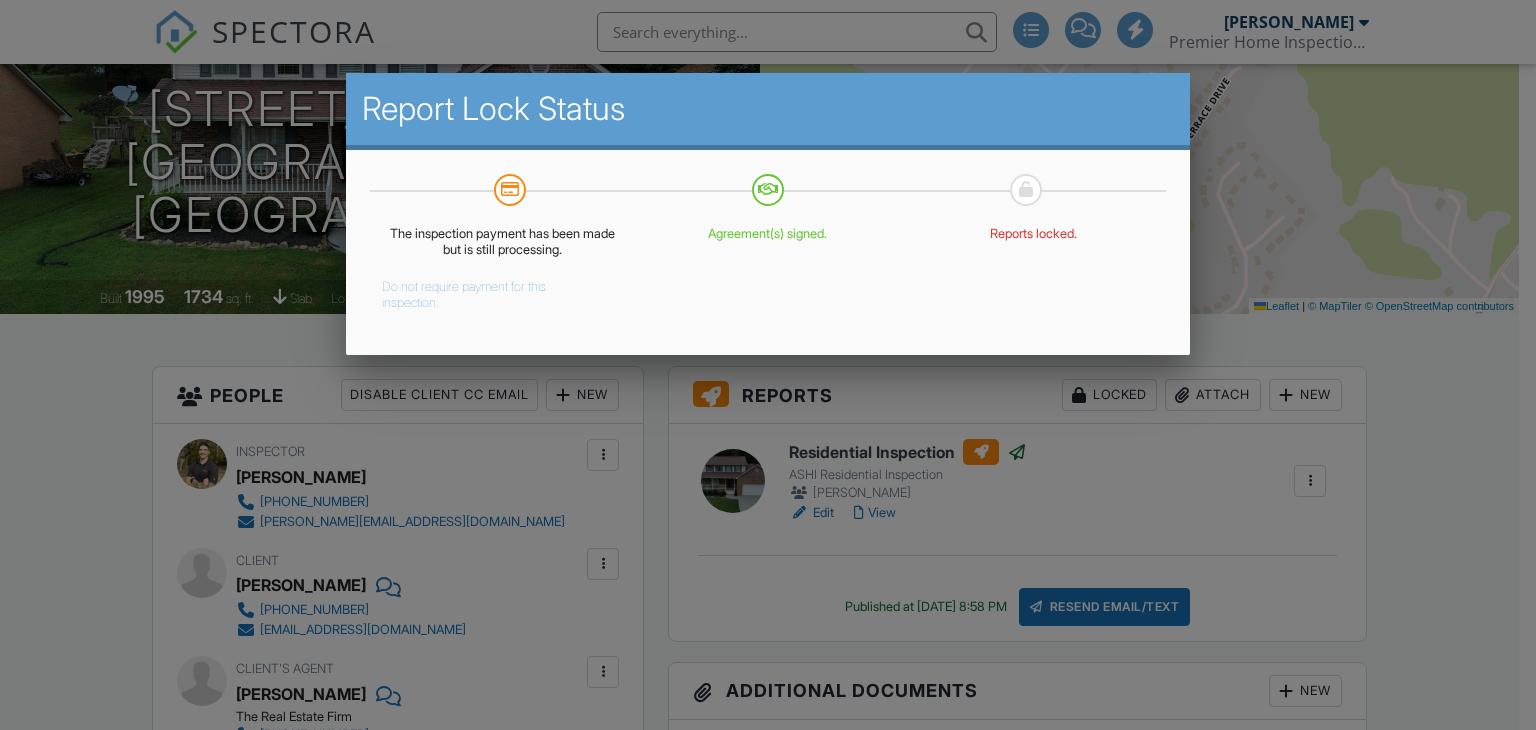 scroll, scrollTop: 220, scrollLeft: 0, axis: vertical 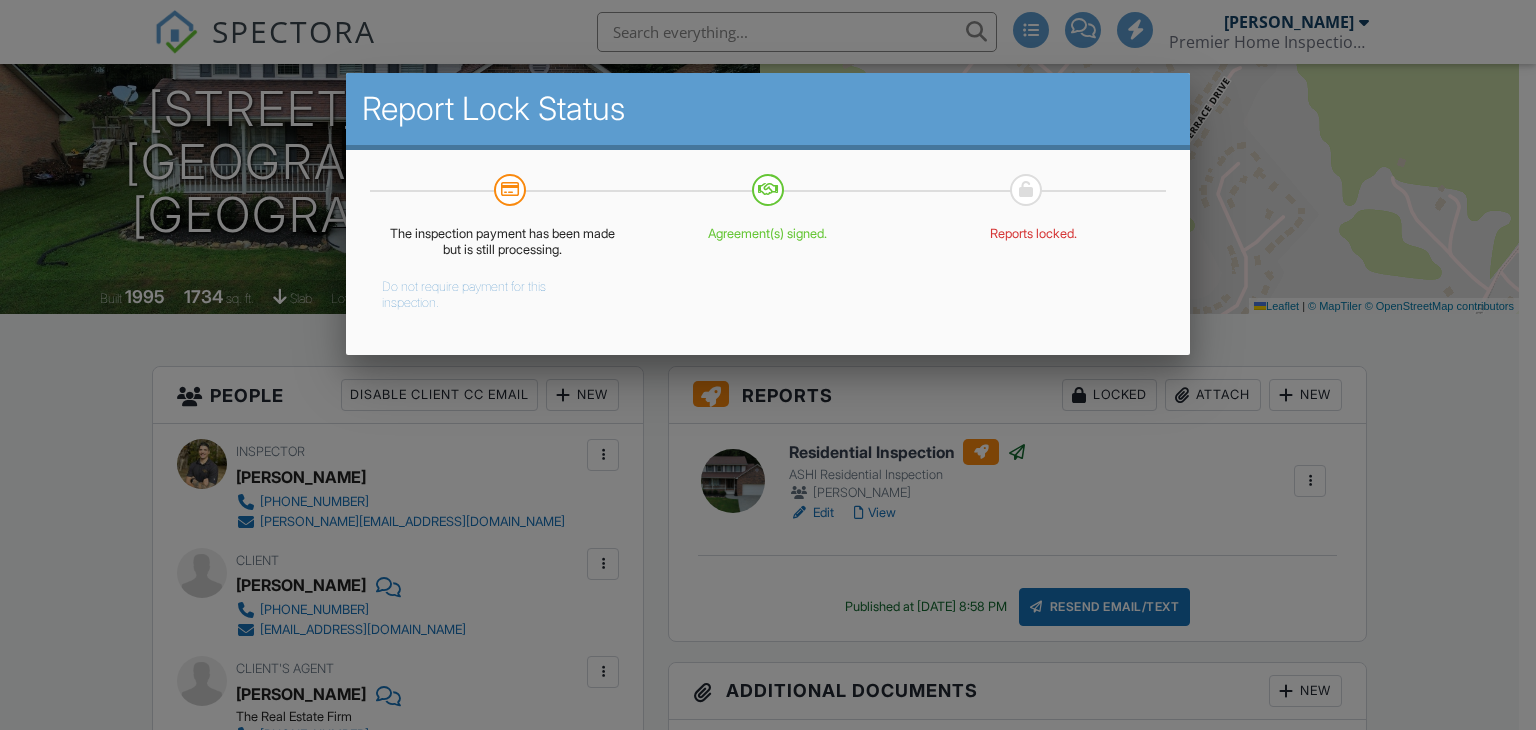 click on "Do not require payment for this inspection." at bounding box center (488, 291) 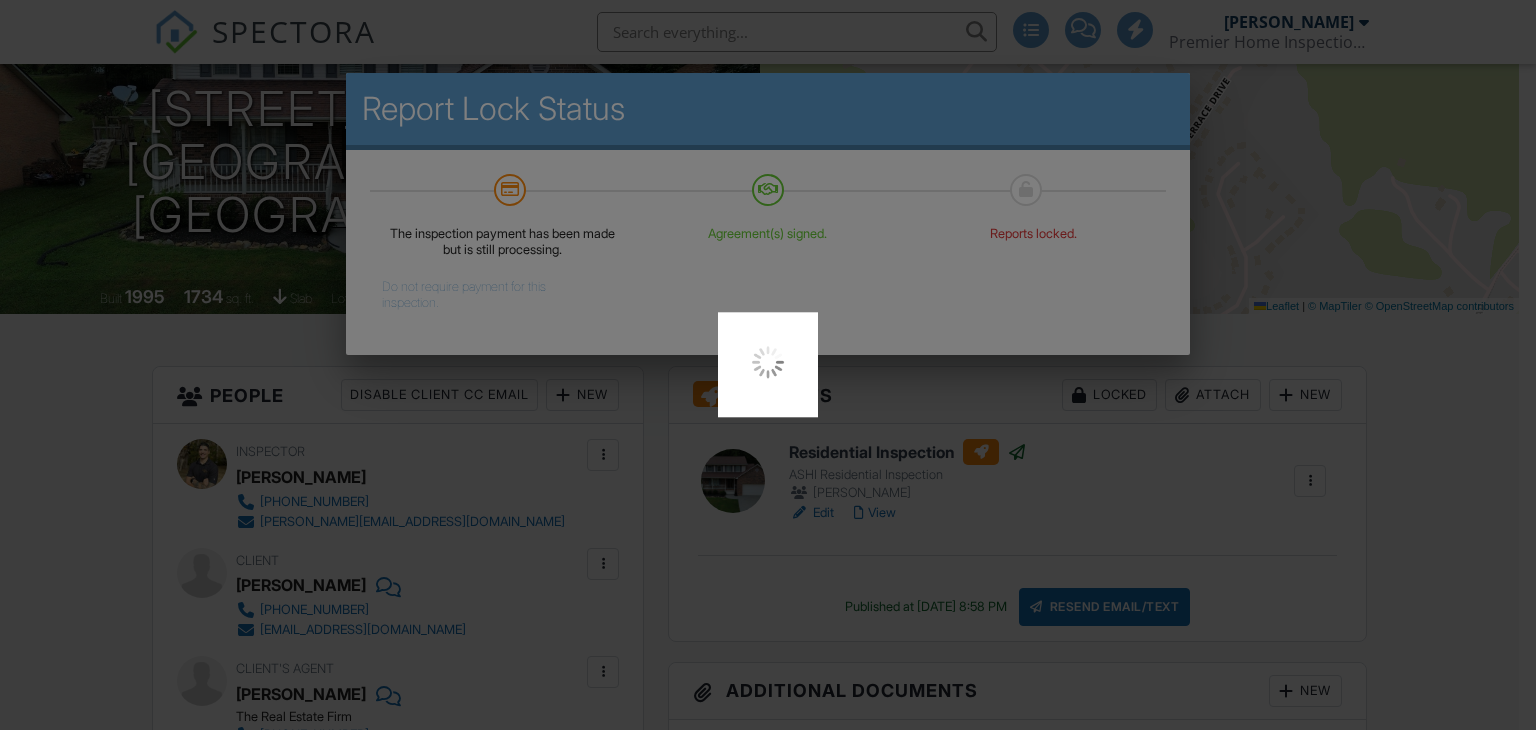 scroll, scrollTop: 0, scrollLeft: 0, axis: both 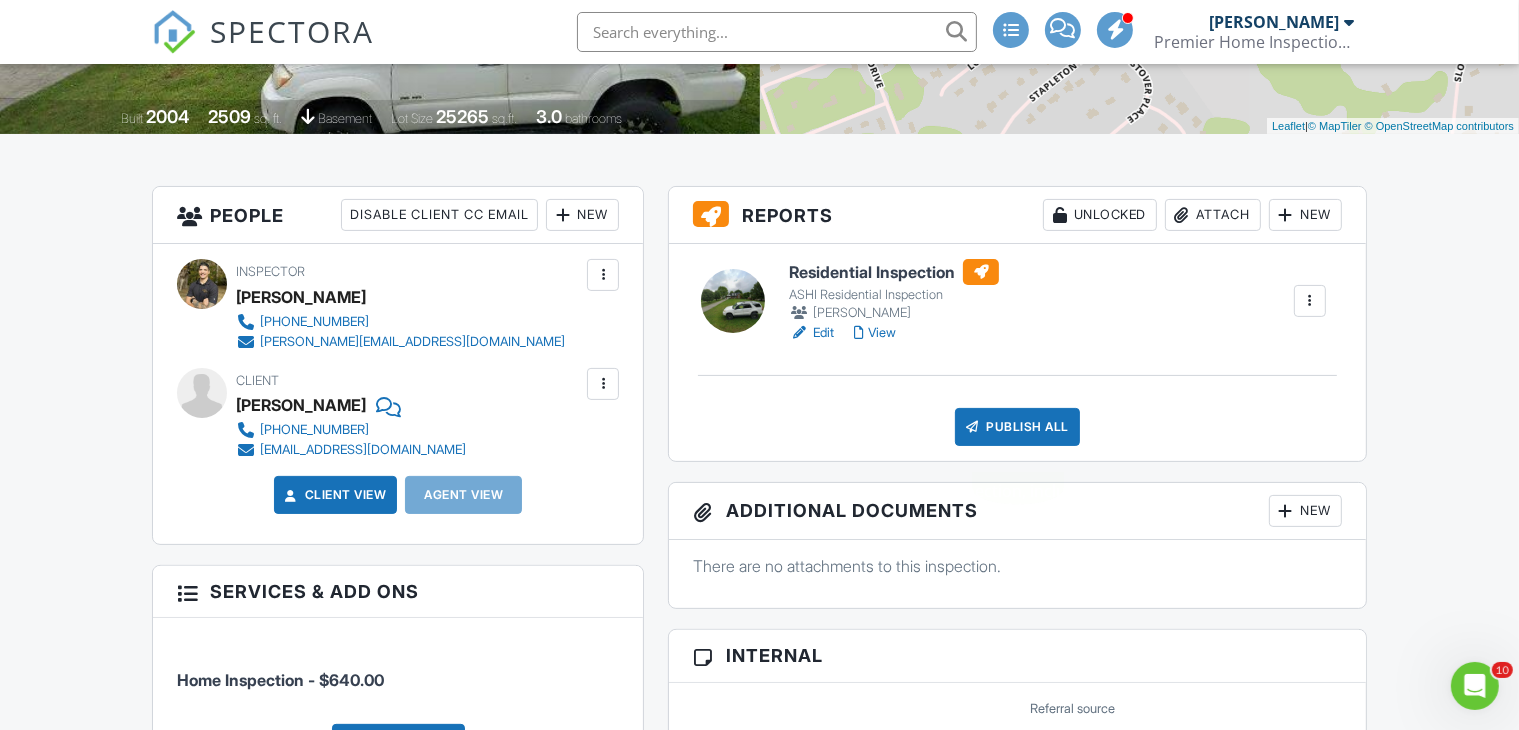 click on "Publish All" at bounding box center (1017, 427) 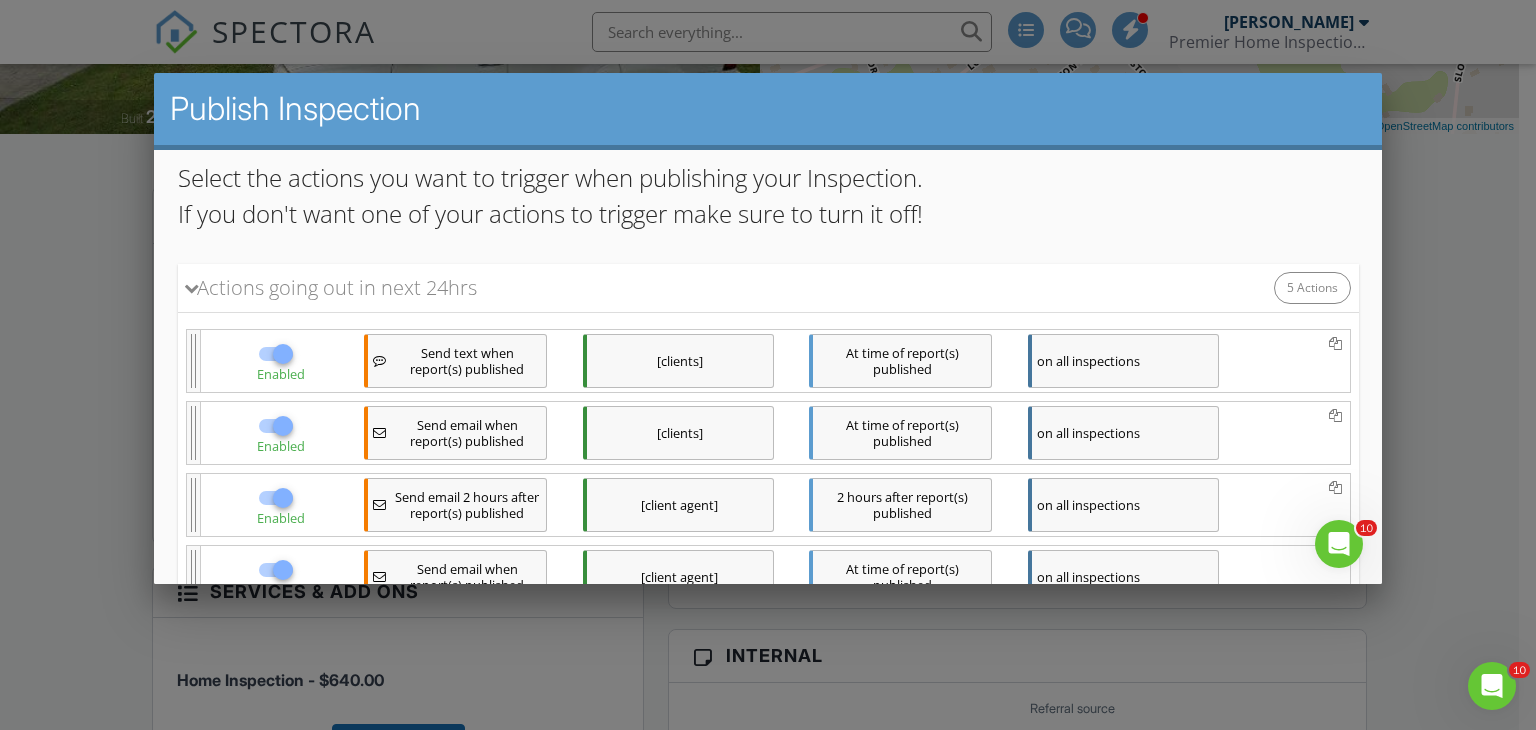 scroll, scrollTop: 383, scrollLeft: 0, axis: vertical 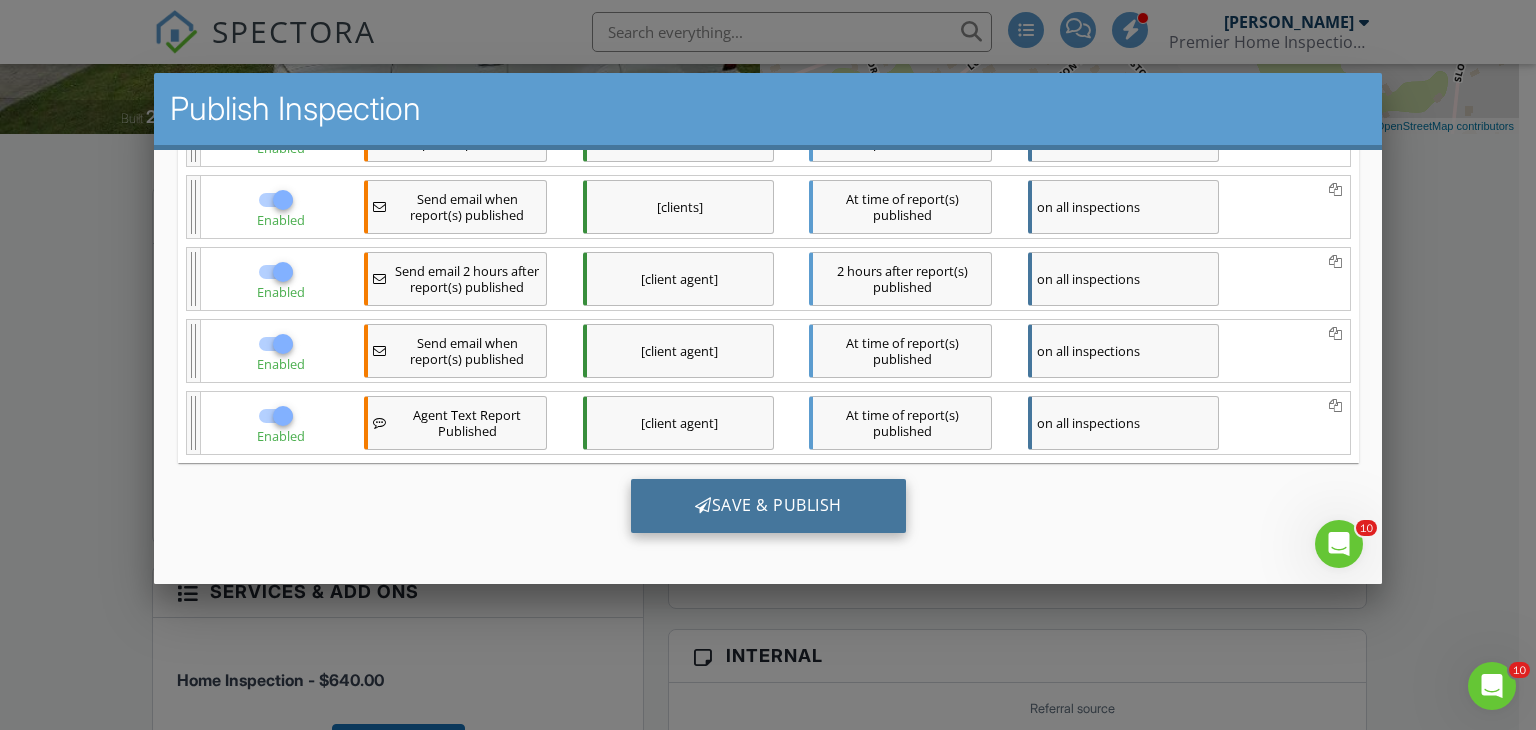 click on "Save & Publish" at bounding box center (767, 506) 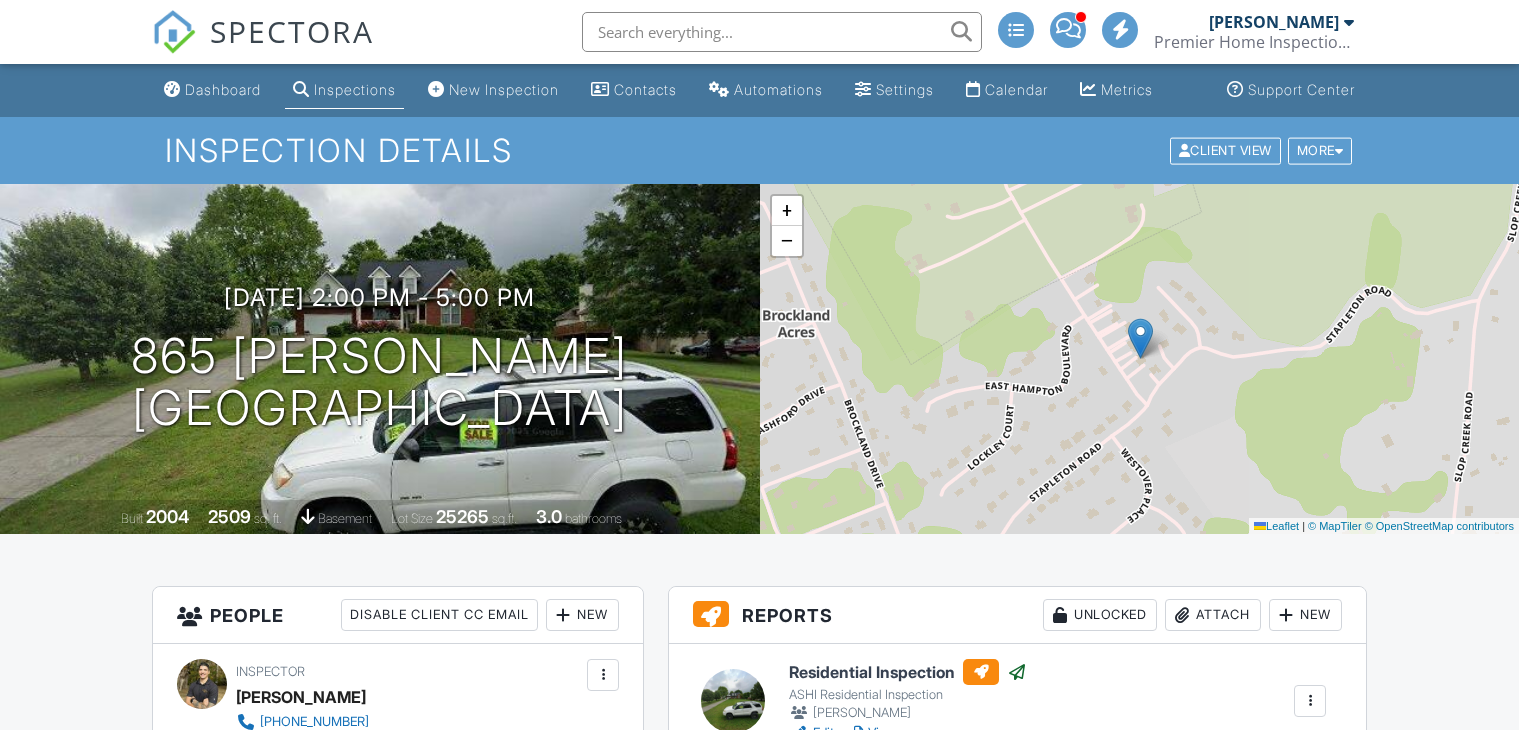 scroll, scrollTop: 0, scrollLeft: 0, axis: both 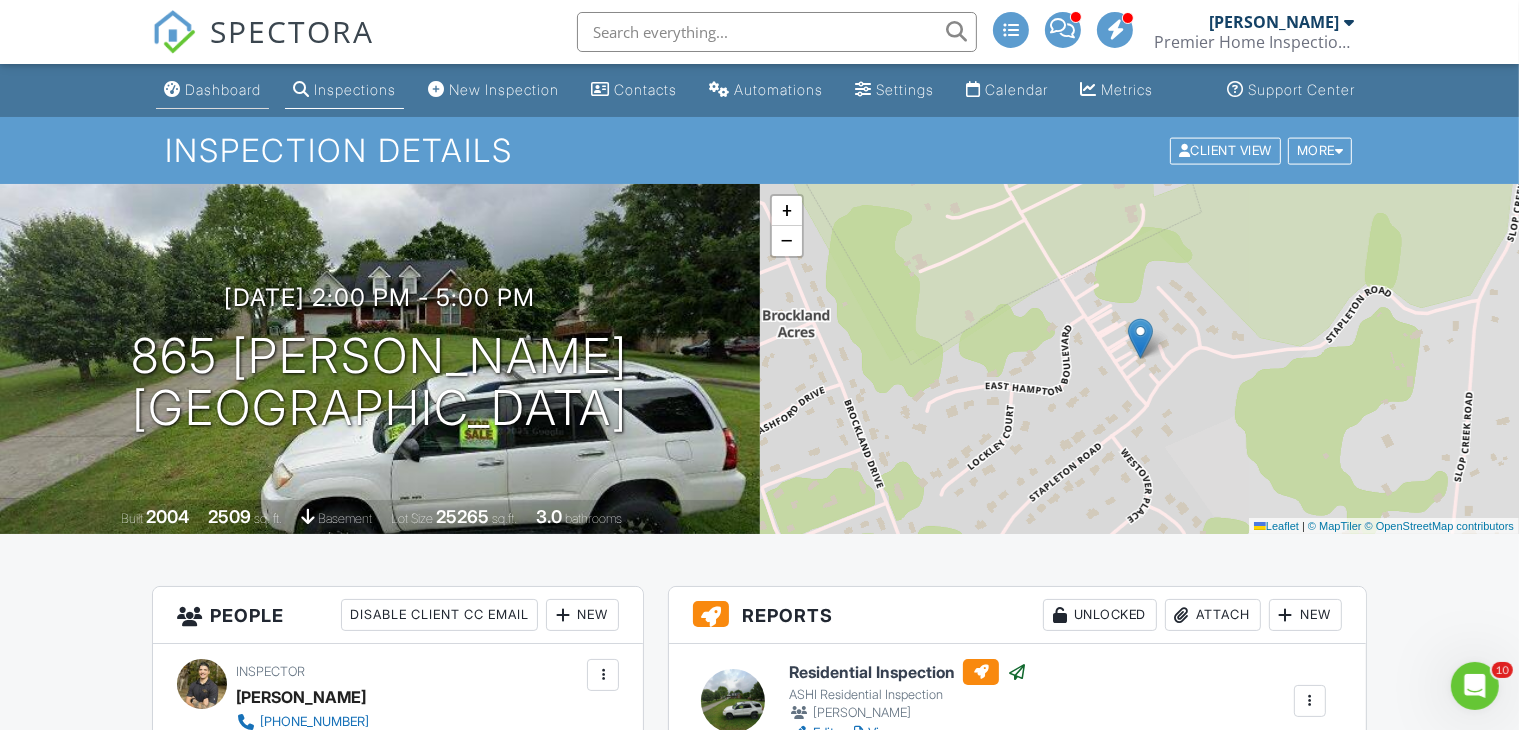 click on "Dashboard" at bounding box center [223, 89] 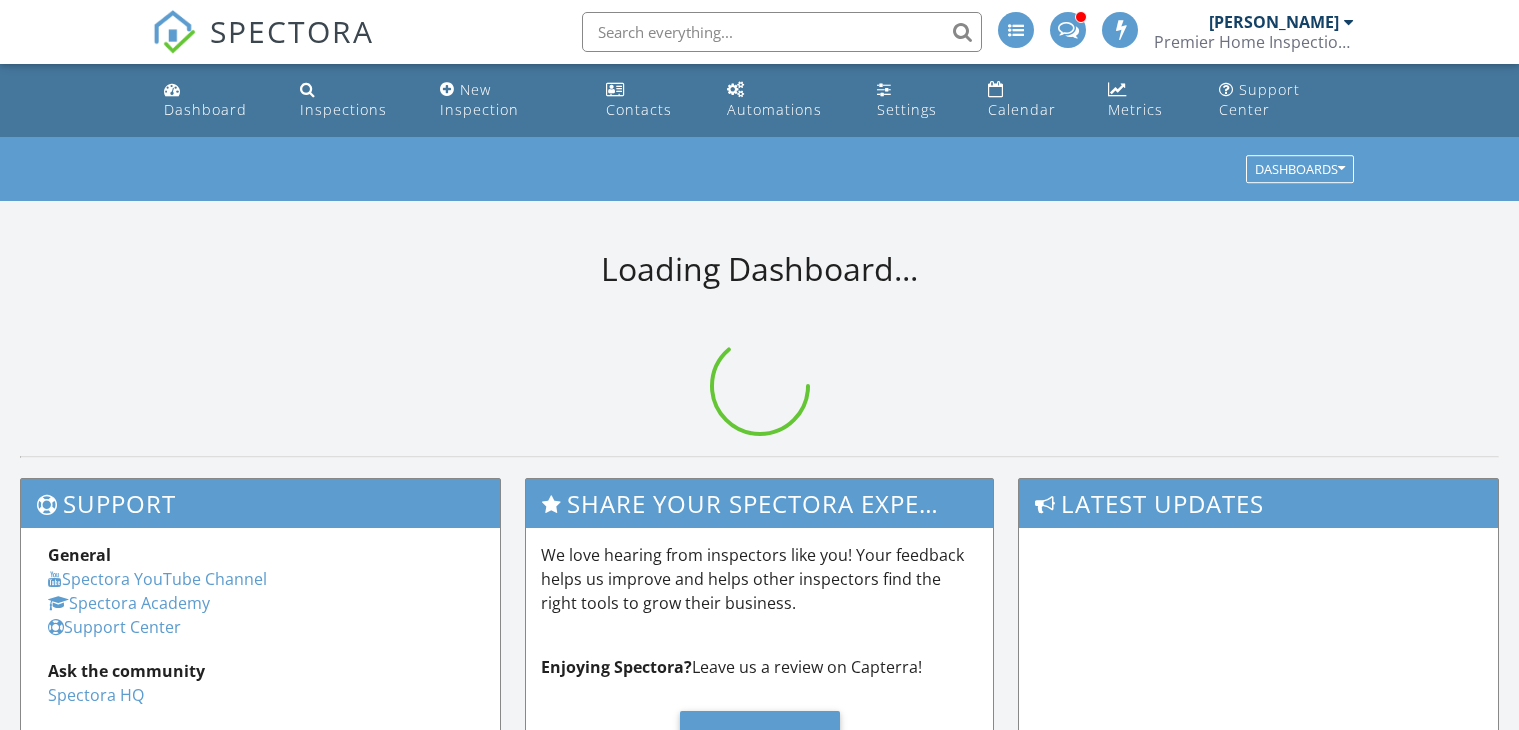 scroll, scrollTop: 0, scrollLeft: 0, axis: both 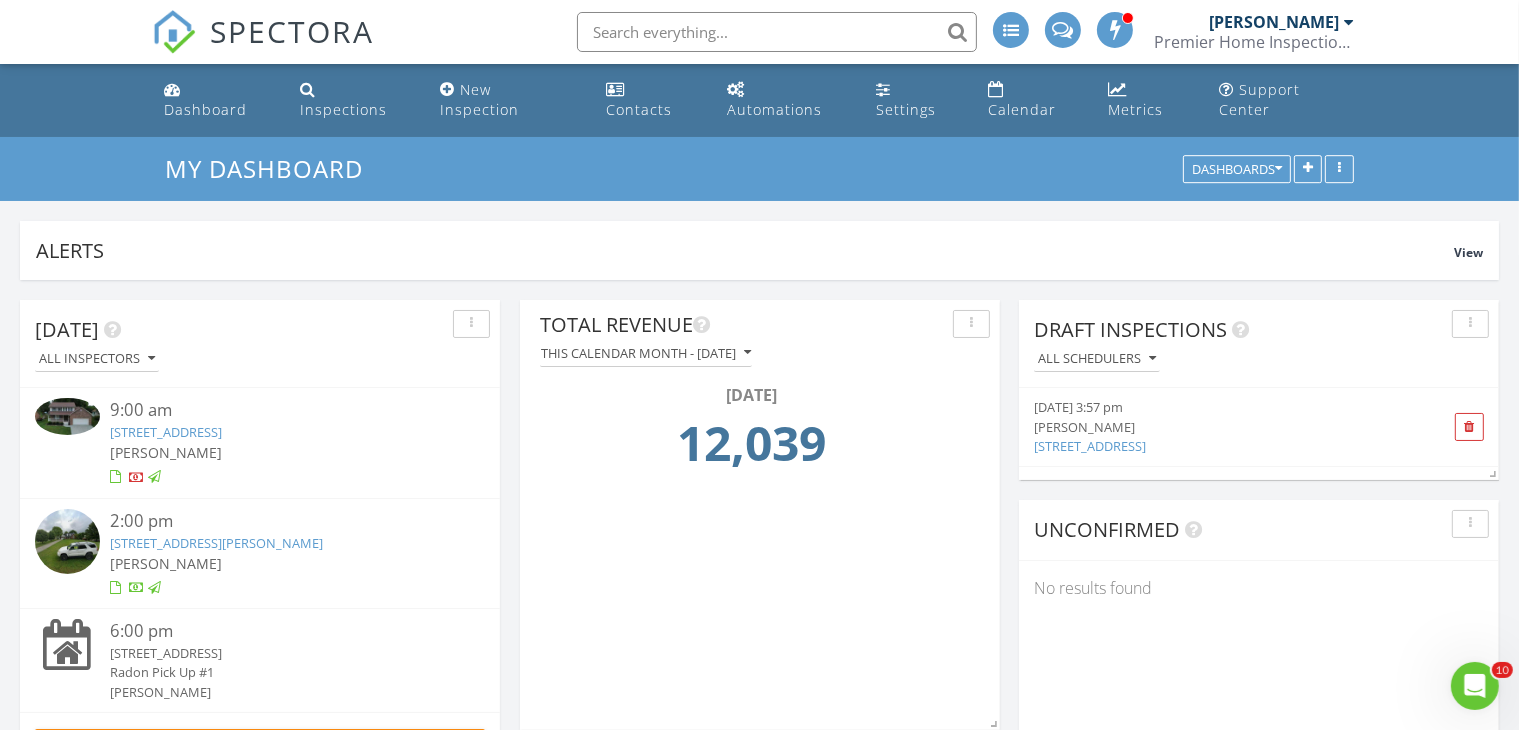 click at bounding box center [67, 541] 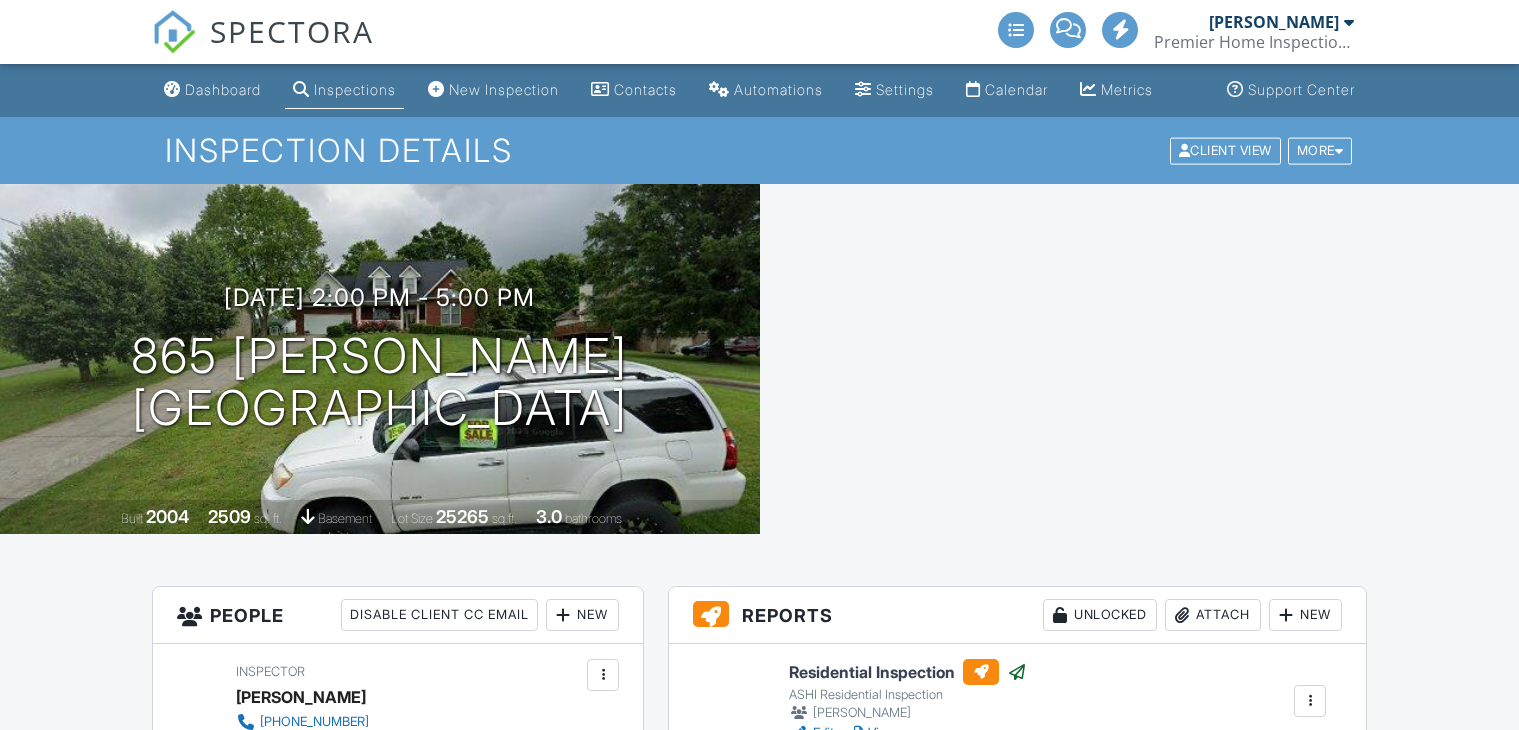 scroll, scrollTop: 0, scrollLeft: 0, axis: both 